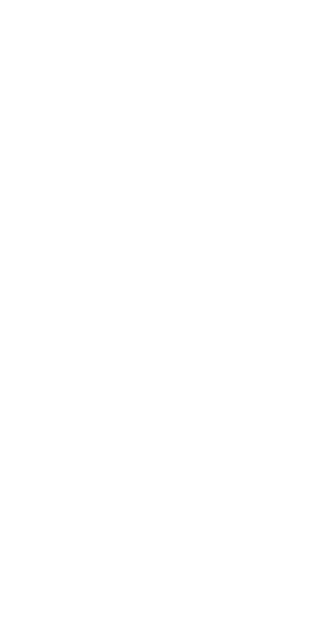 scroll, scrollTop: 0, scrollLeft: 0, axis: both 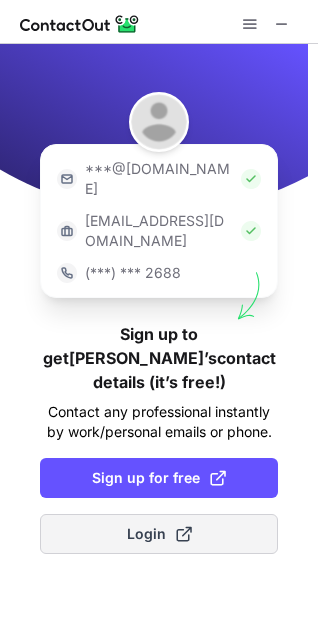 click on "Login" at bounding box center (159, 534) 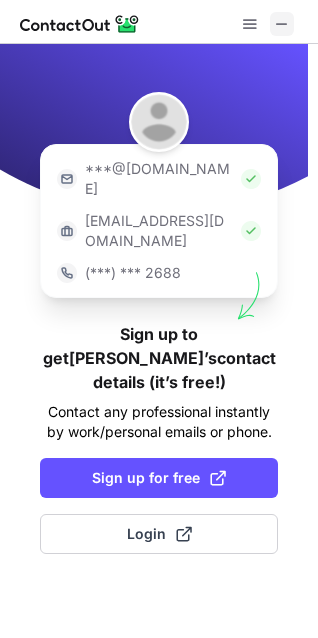click at bounding box center (282, 24) 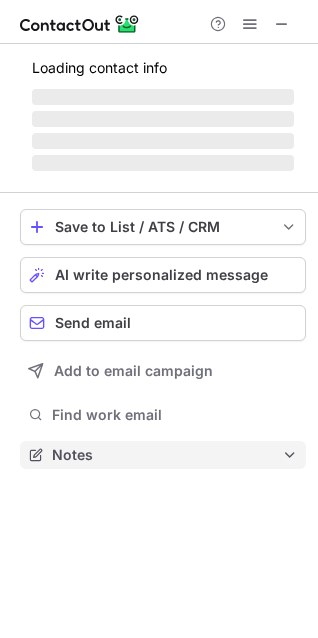 scroll, scrollTop: 10, scrollLeft: 9, axis: both 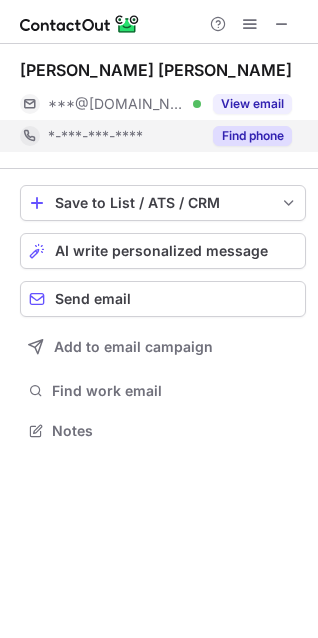 click on "Find phone" at bounding box center [252, 136] 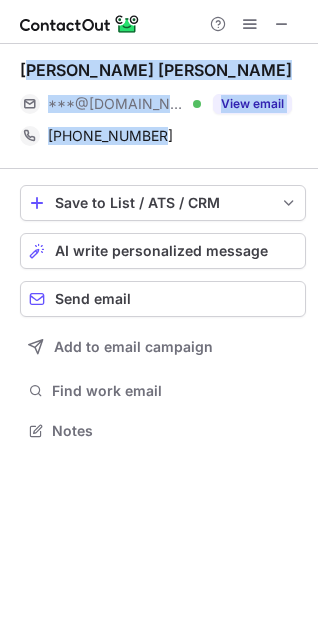 drag, startPoint x: 176, startPoint y: 142, endPoint x: 26, endPoint y: 76, distance: 163.878 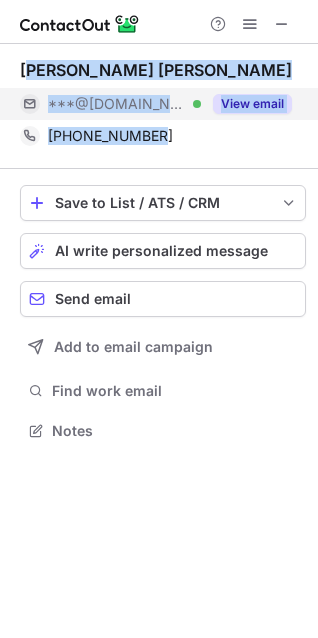 click on "View email" at bounding box center (252, 104) 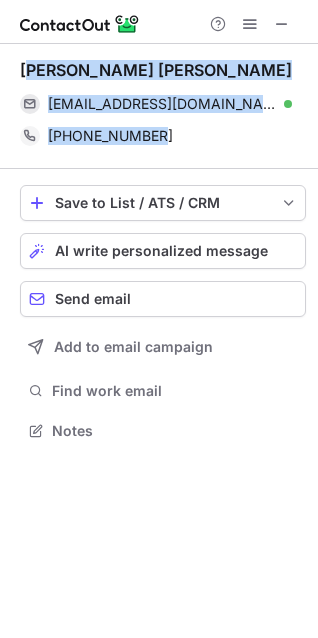 click on "Ashok Kumar Patra" at bounding box center [156, 70] 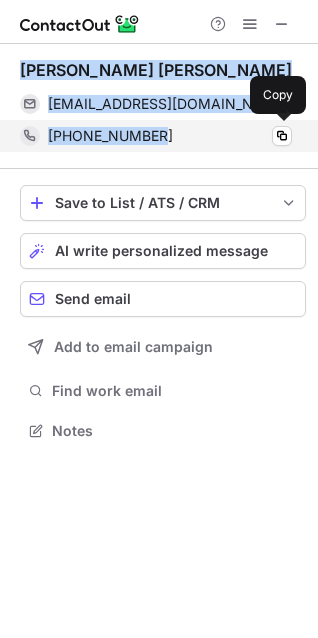 drag, startPoint x: 23, startPoint y: 66, endPoint x: 158, endPoint y: 133, distance: 150.71164 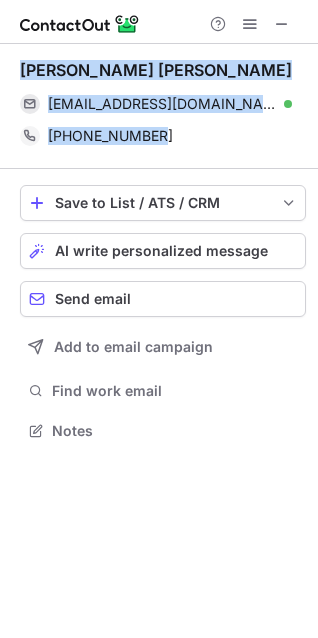 copy on "Ashok Kumar Patra ashokkpatra@hotmail.com Verified Send email Copy +918025504454" 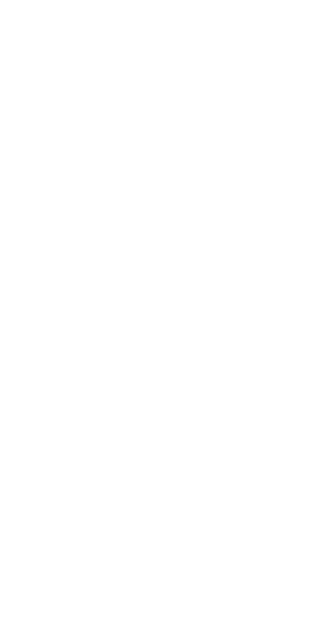 scroll, scrollTop: 0, scrollLeft: 0, axis: both 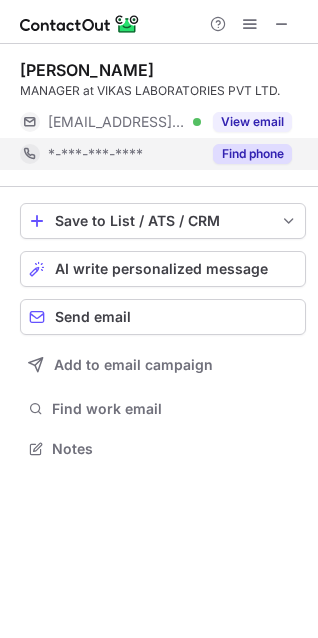click on "Find phone" at bounding box center [252, 154] 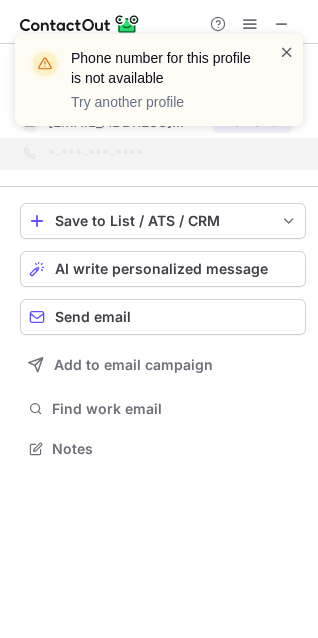 click at bounding box center [287, 52] 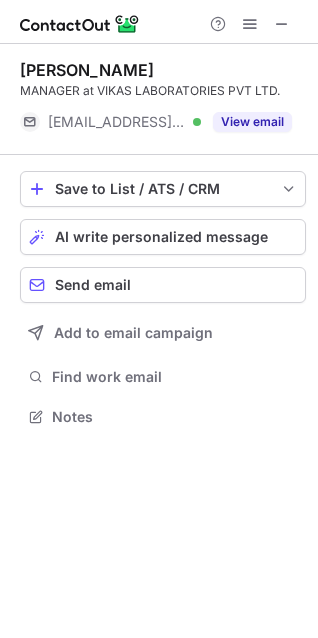 scroll, scrollTop: 402, scrollLeft: 318, axis: both 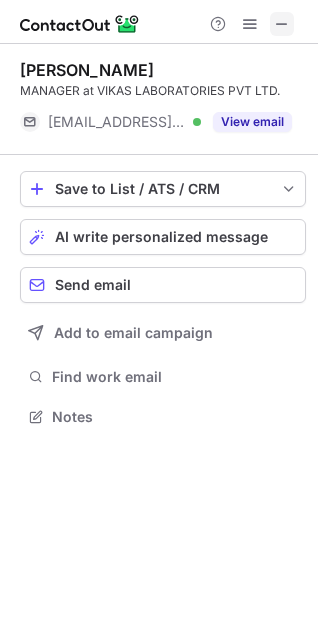 click at bounding box center (282, 24) 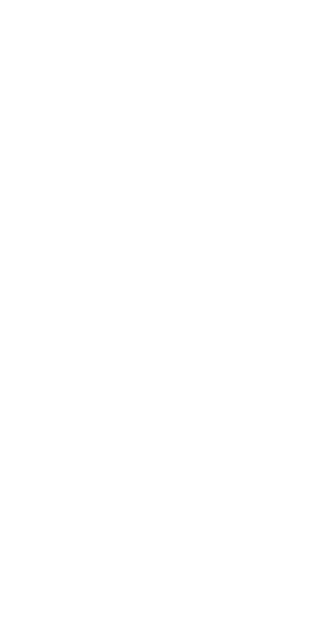 scroll, scrollTop: 0, scrollLeft: 0, axis: both 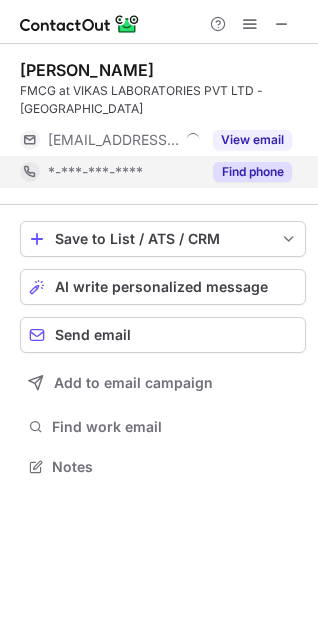 click on "Find phone" at bounding box center [252, 172] 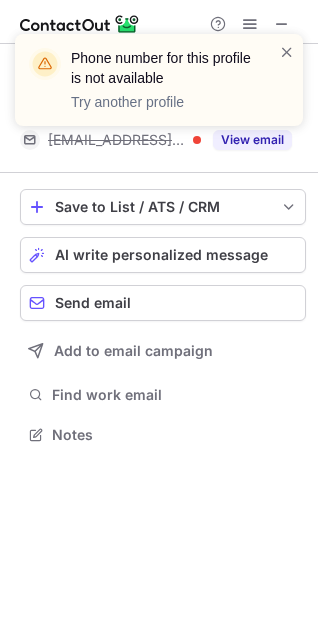 scroll, scrollTop: 402, scrollLeft: 318, axis: both 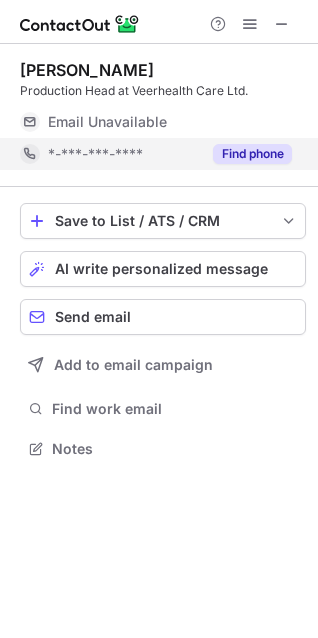 click on "Find phone" at bounding box center (252, 154) 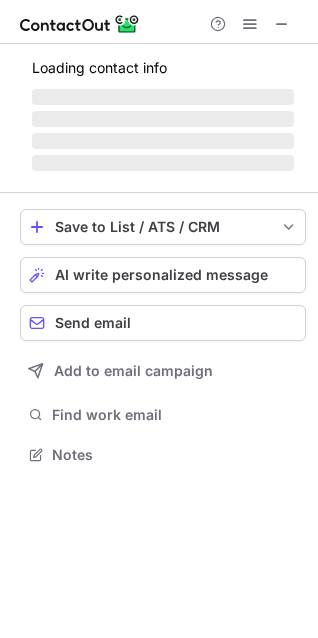 scroll, scrollTop: 440, scrollLeft: 318, axis: both 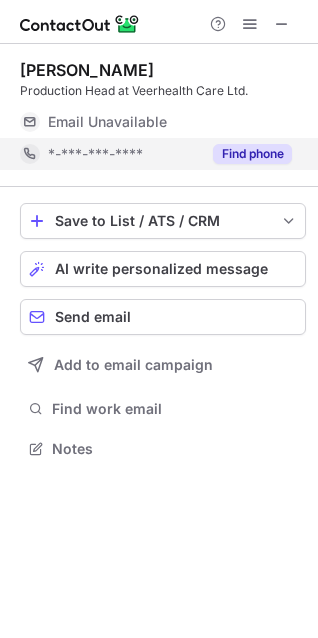 click on "Find phone" at bounding box center [252, 154] 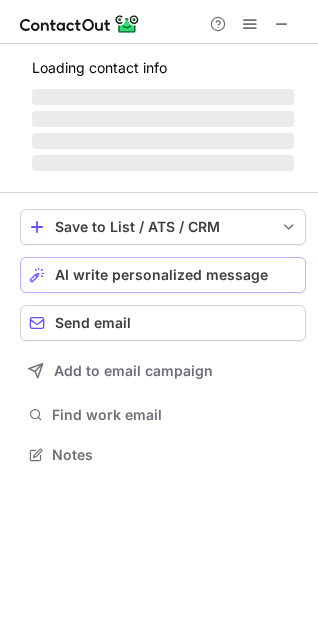 scroll, scrollTop: 440, scrollLeft: 318, axis: both 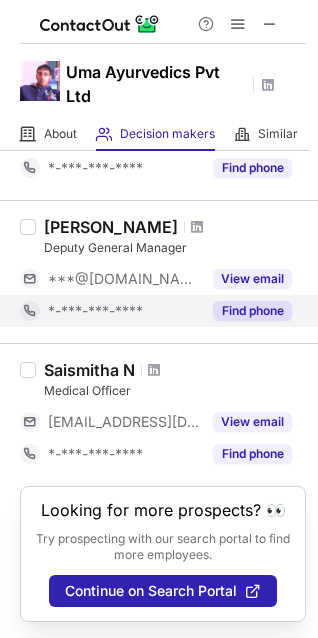 click on "Find phone" at bounding box center (252, 311) 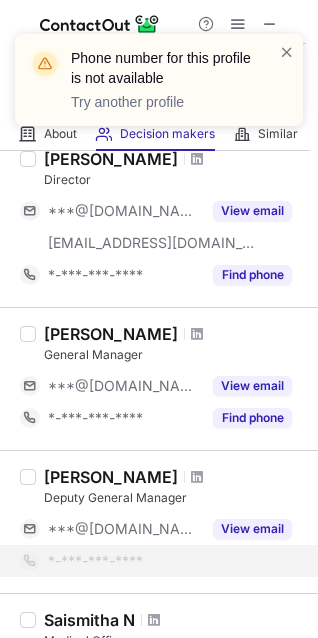 scroll, scrollTop: 422, scrollLeft: 0, axis: vertical 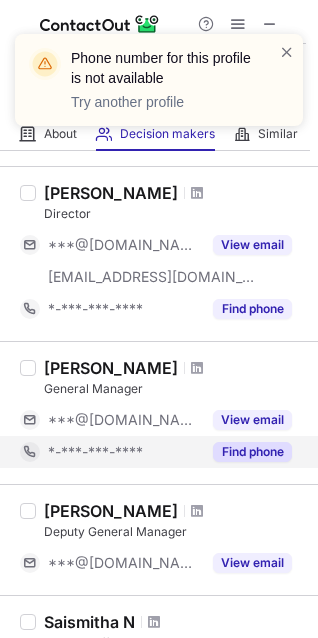 click on "Find phone" at bounding box center [252, 452] 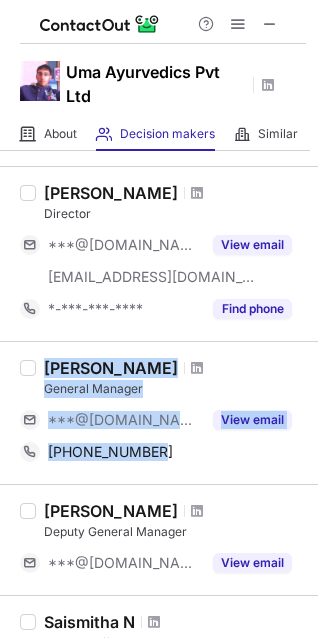 drag, startPoint x: 175, startPoint y: 456, endPoint x: 39, endPoint y: 357, distance: 168.21712 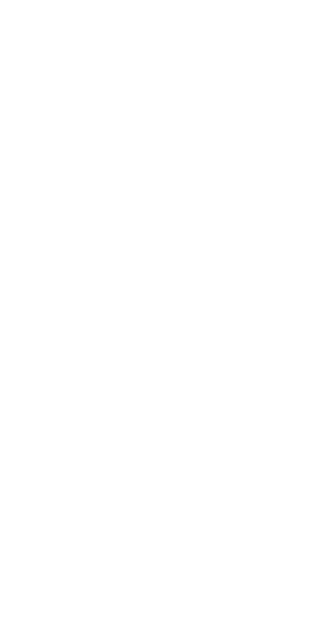 scroll, scrollTop: 0, scrollLeft: 0, axis: both 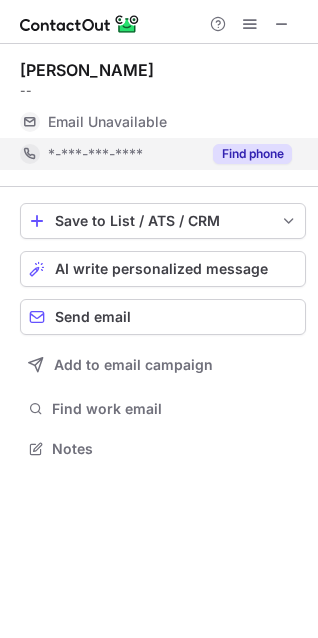 click on "Find phone" at bounding box center (252, 154) 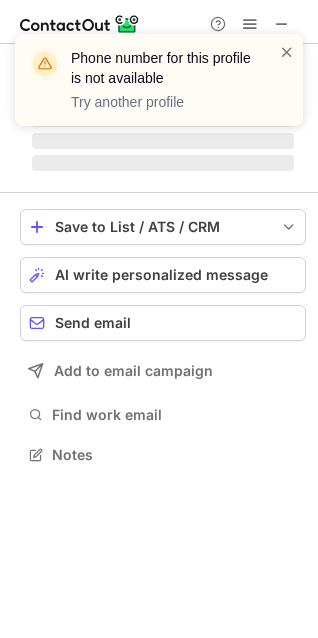 scroll, scrollTop: 10, scrollLeft: 9, axis: both 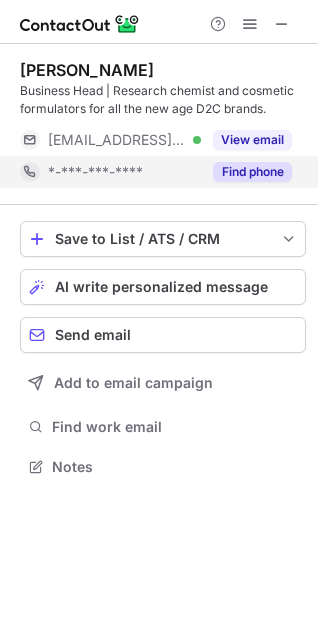 click on "Find phone" at bounding box center (252, 172) 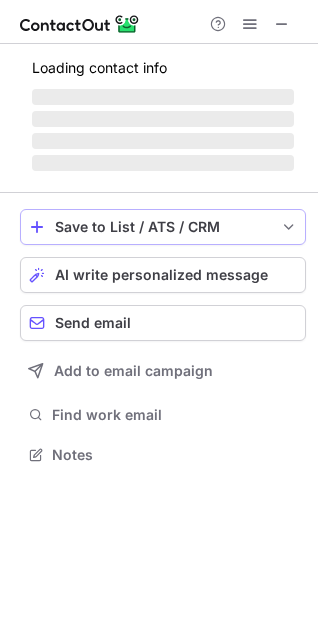 scroll, scrollTop: 440, scrollLeft: 318, axis: both 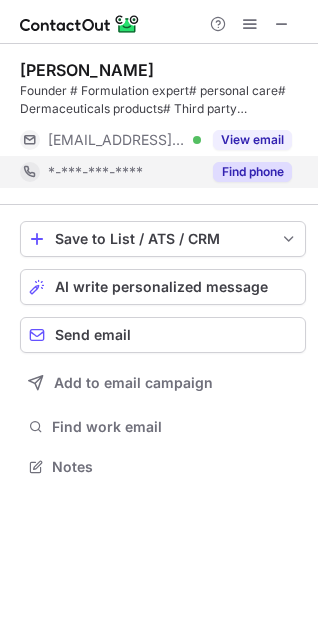 click on "Find phone" at bounding box center [252, 172] 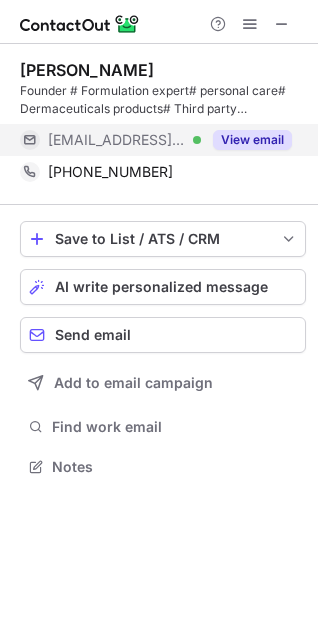 click on "View email" at bounding box center (252, 140) 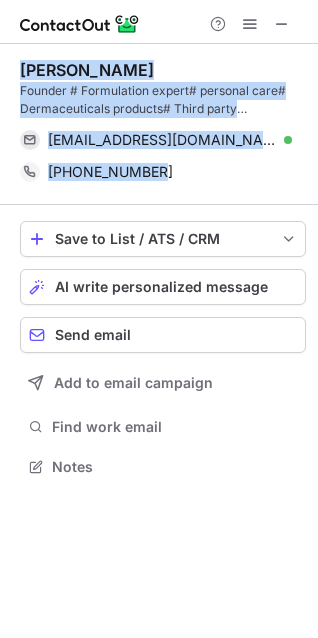 drag, startPoint x: 193, startPoint y: 179, endPoint x: 20, endPoint y: 69, distance: 205.00975 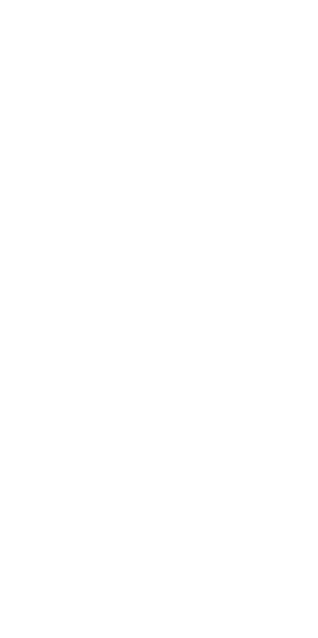 scroll, scrollTop: 0, scrollLeft: 0, axis: both 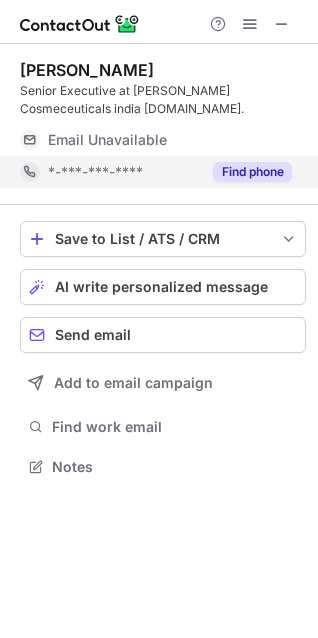click on "Find phone" at bounding box center (252, 172) 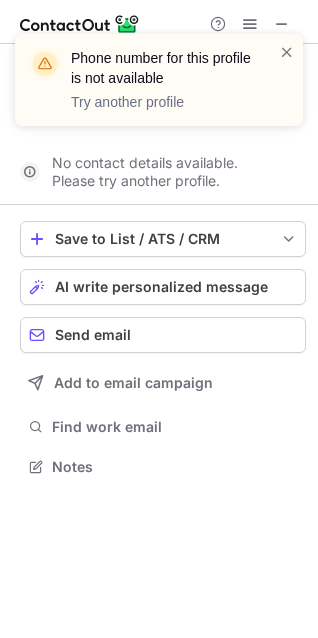 scroll, scrollTop: 420, scrollLeft: 318, axis: both 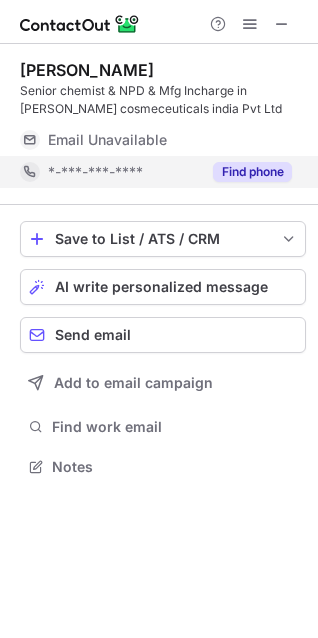 click on "Find phone" at bounding box center [252, 172] 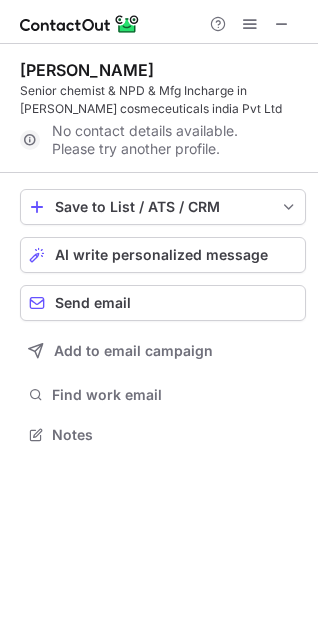 scroll, scrollTop: 440, scrollLeft: 318, axis: both 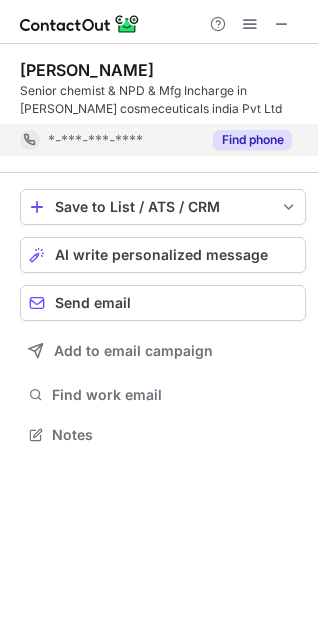 click on "Find phone" at bounding box center (252, 140) 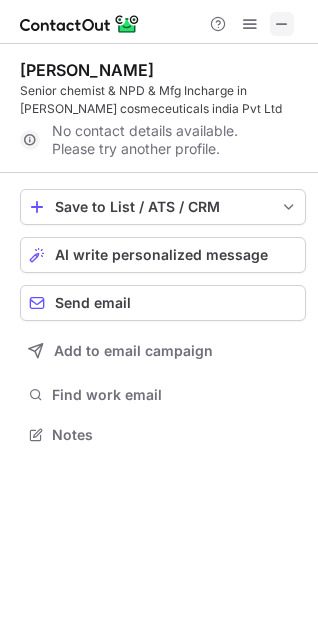 click at bounding box center [282, 24] 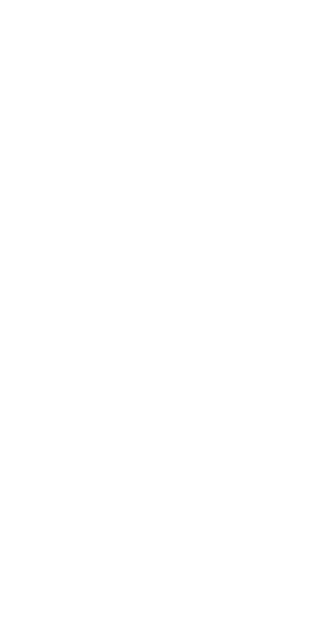 scroll, scrollTop: 0, scrollLeft: 0, axis: both 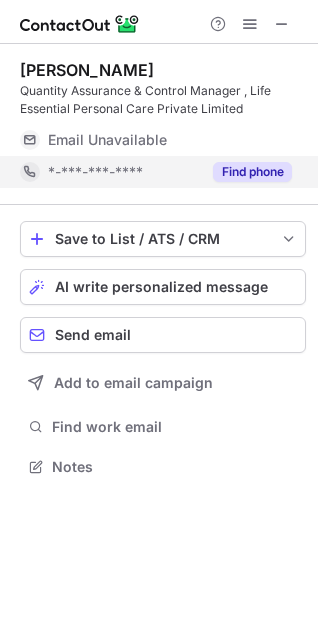click on "Find phone" at bounding box center (252, 172) 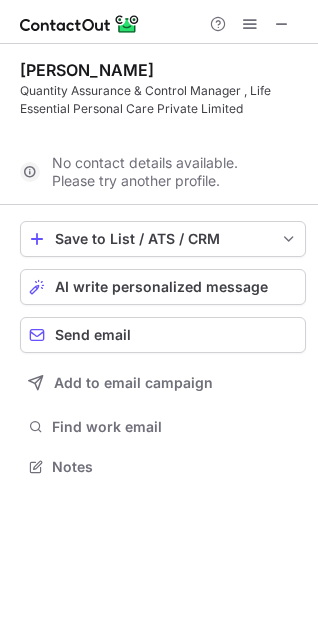 scroll, scrollTop: 420, scrollLeft: 318, axis: both 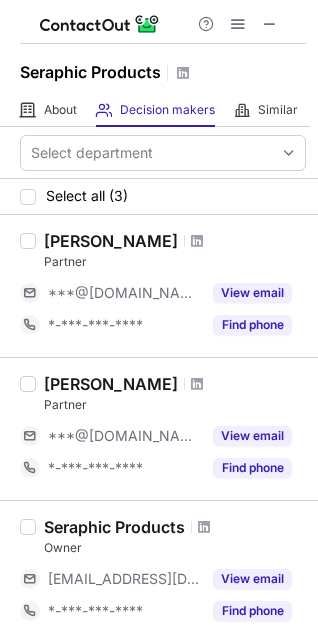 click on "[PERSON_NAME]" at bounding box center [111, 241] 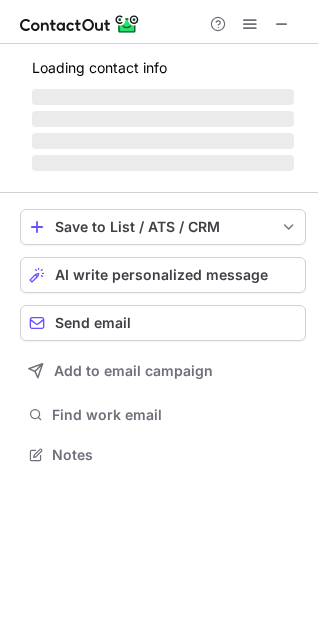 scroll, scrollTop: 10, scrollLeft: 9, axis: both 